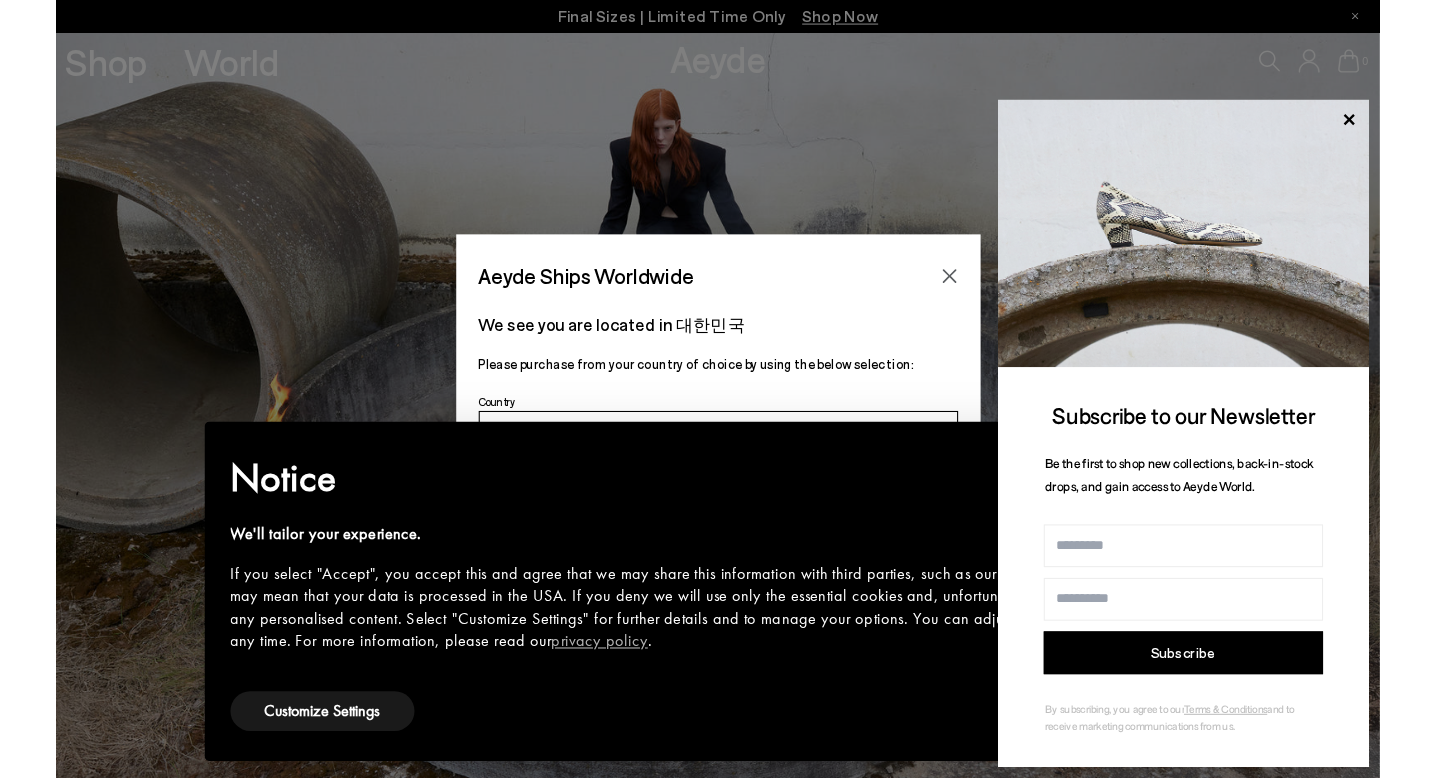scroll, scrollTop: 0, scrollLeft: 0, axis: both 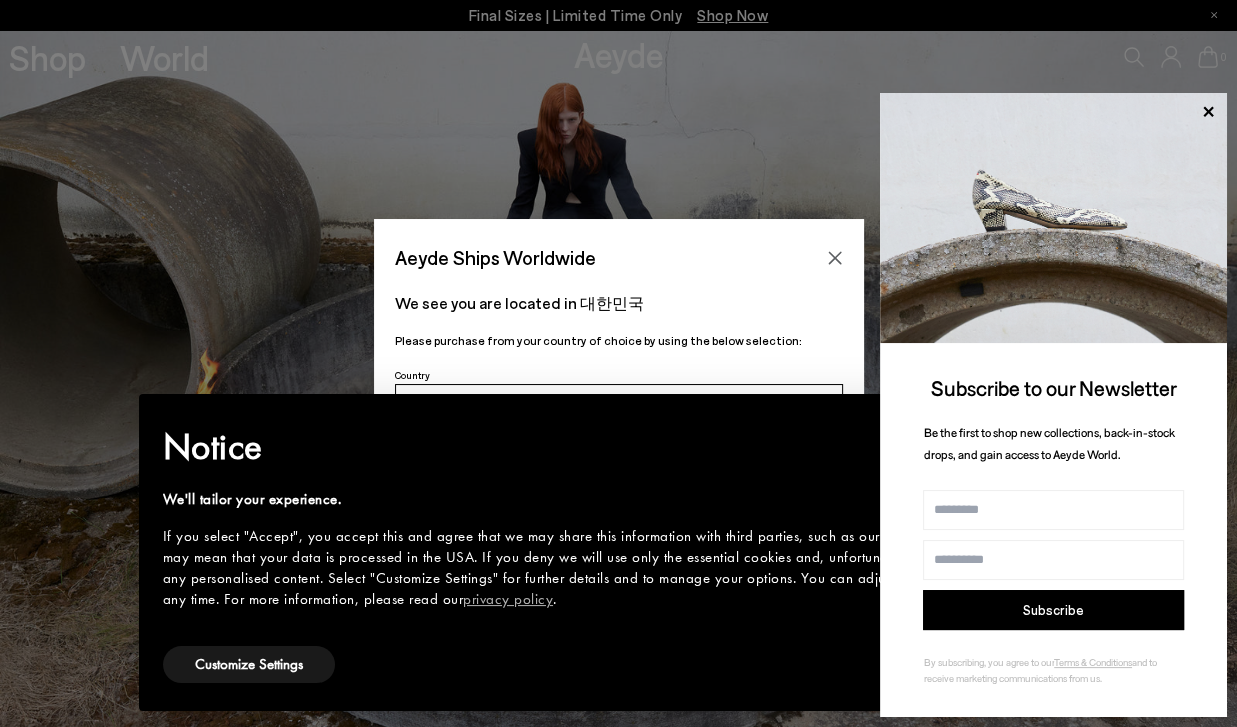 click on "Aeyde Ships Worldwide
We see you are located in 대한민국
Please purchase from your country of choice by using the below selection:" at bounding box center [618, 363] 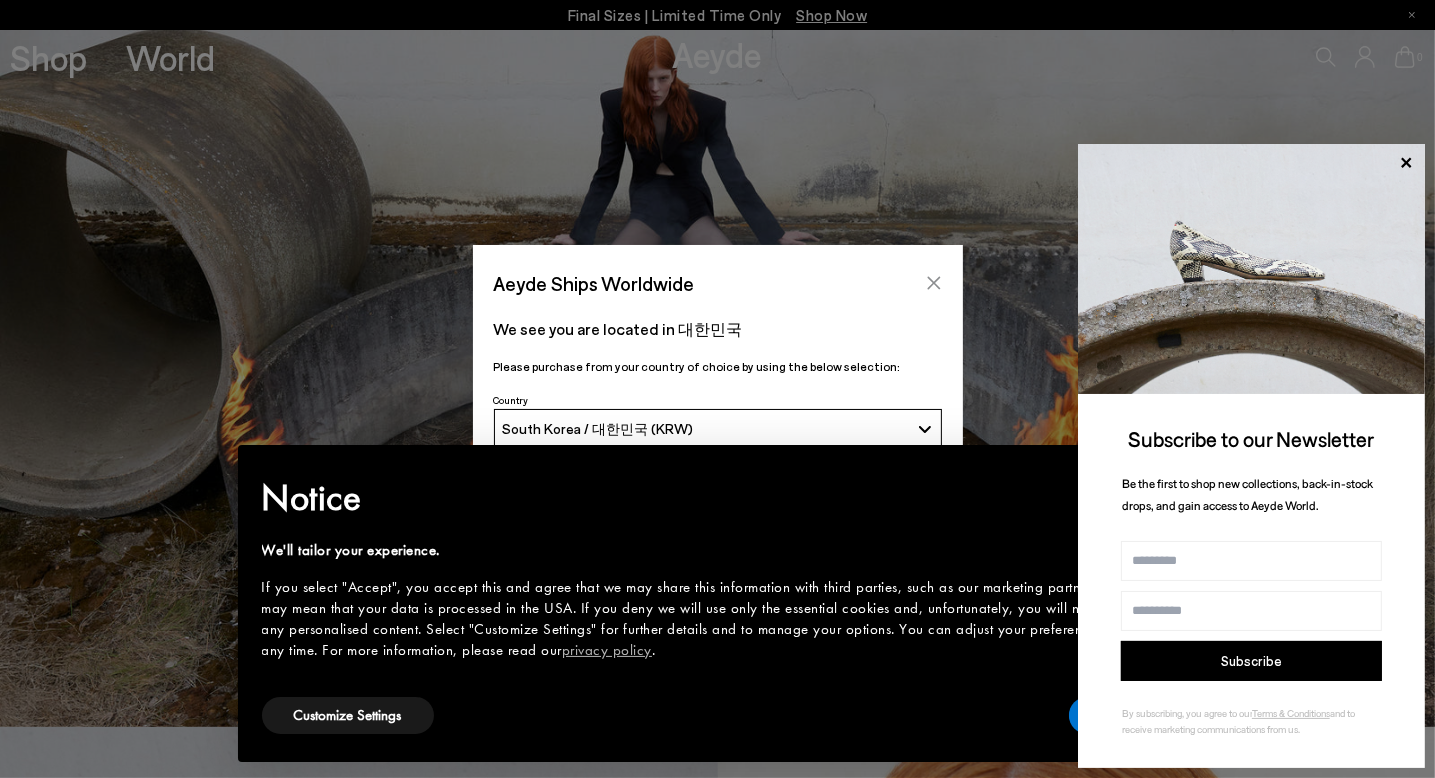 click 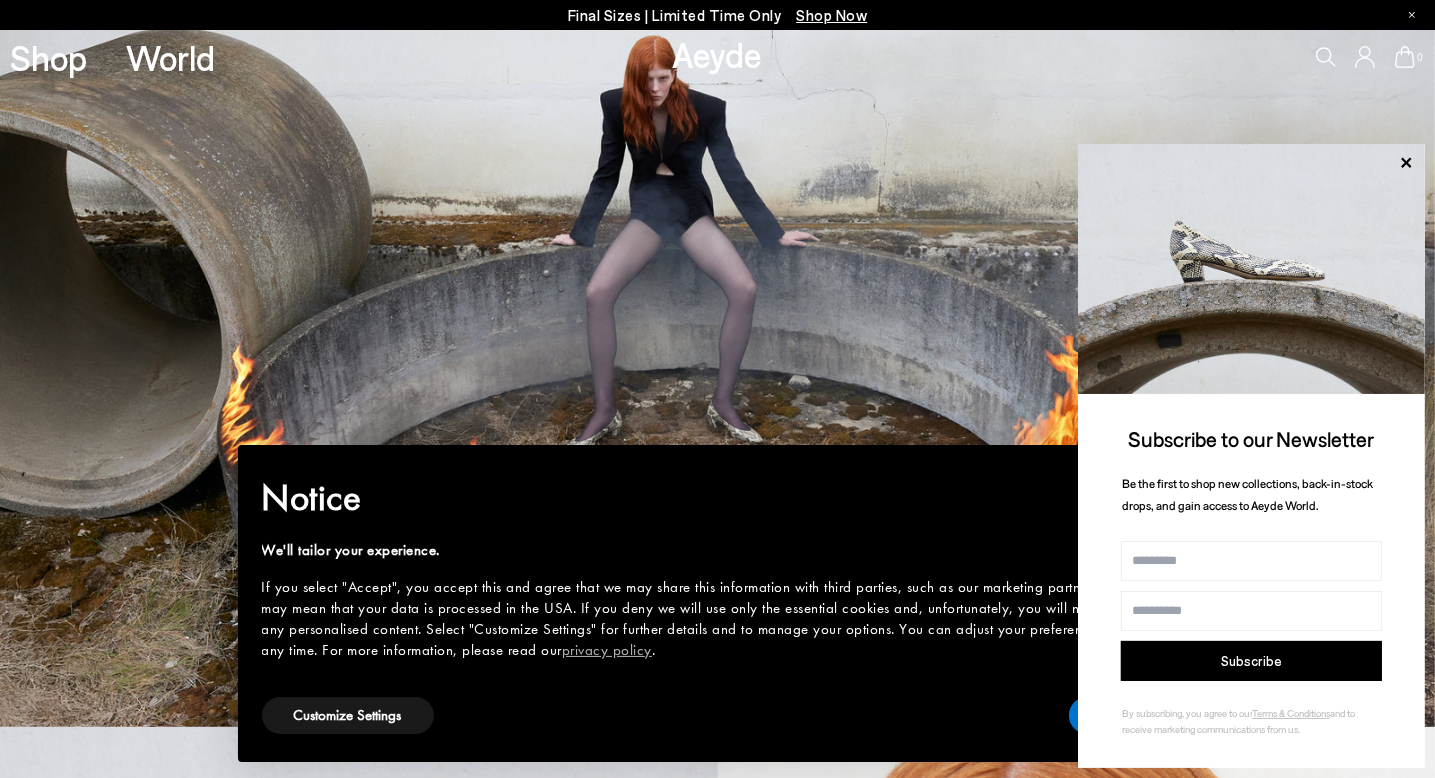 click 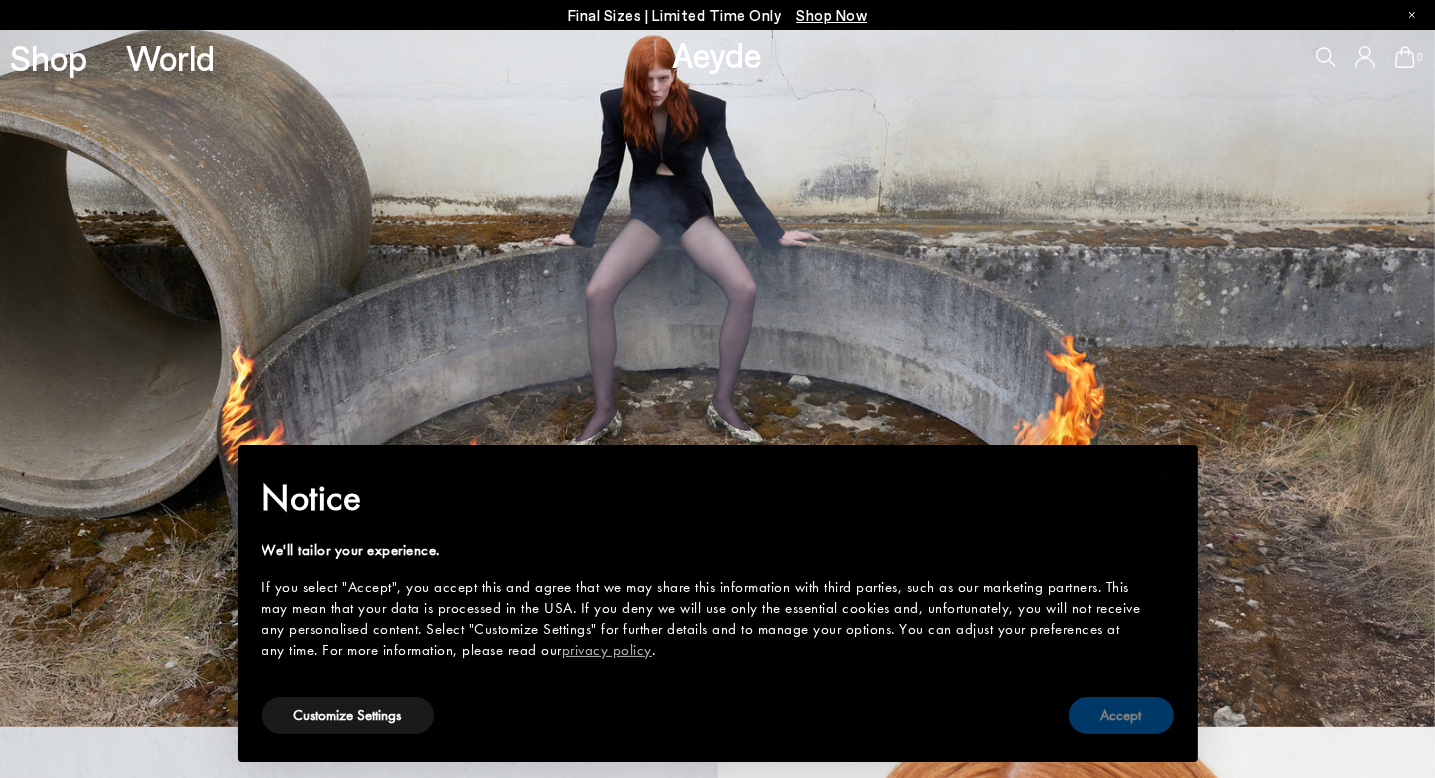 click on "Accept" at bounding box center (1121, 715) 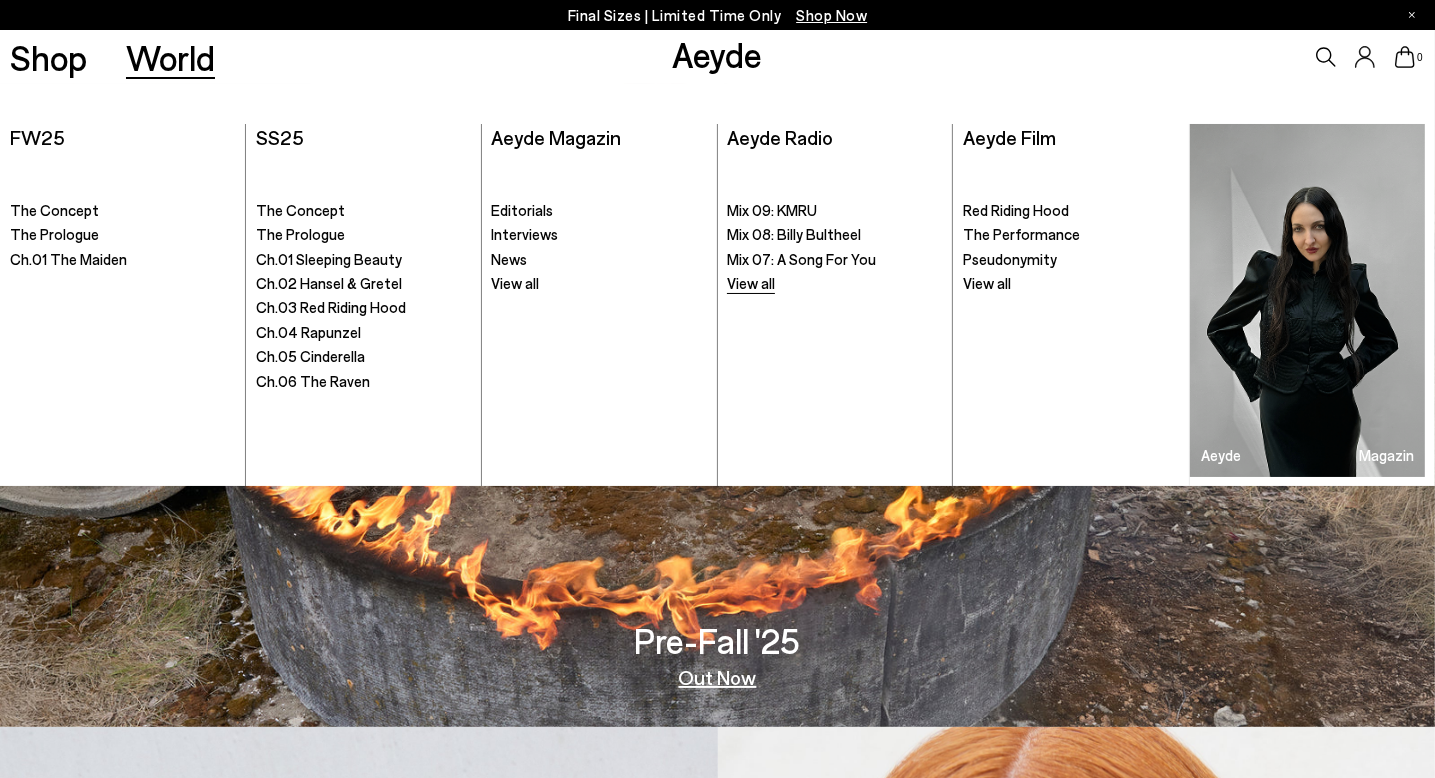 click on "View all" at bounding box center (751, 283) 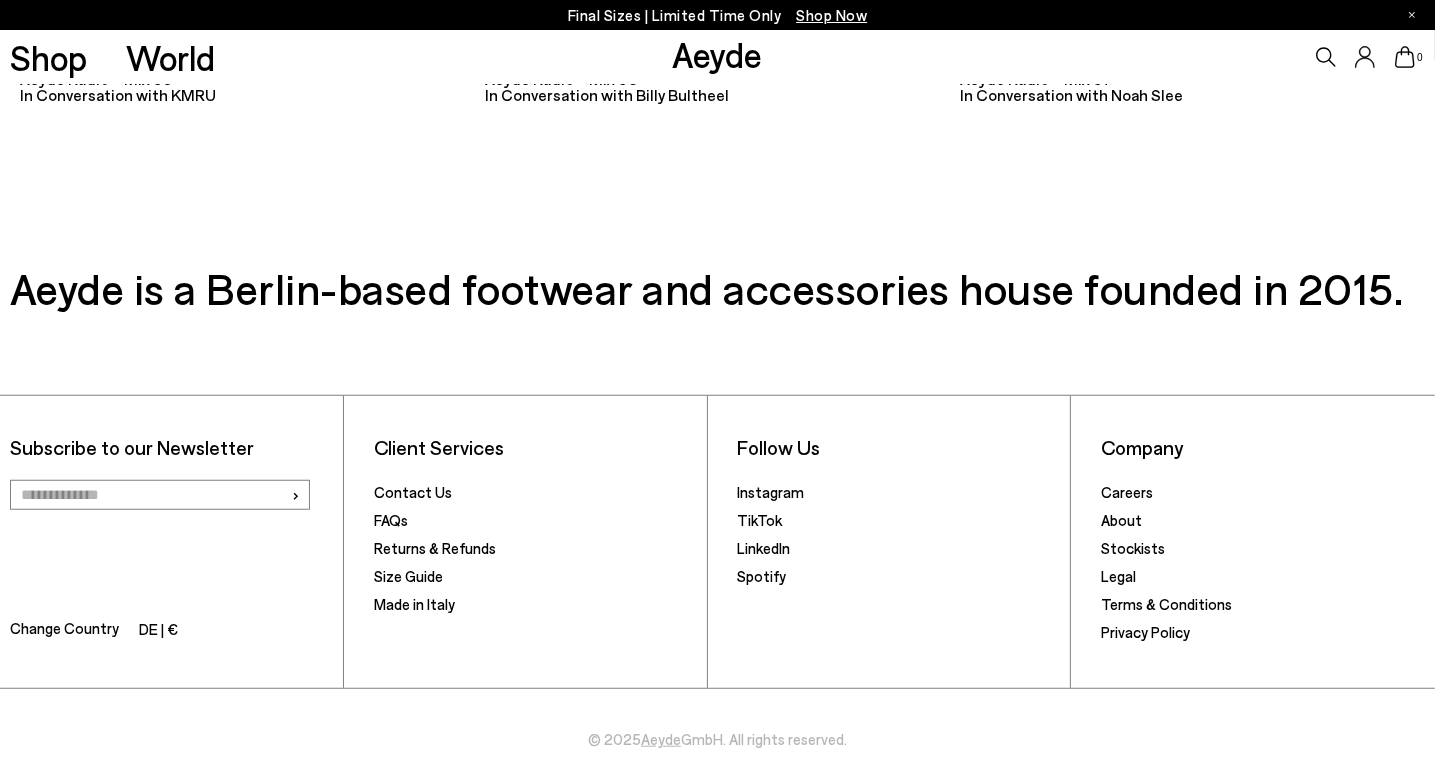 scroll, scrollTop: 1332, scrollLeft: 0, axis: vertical 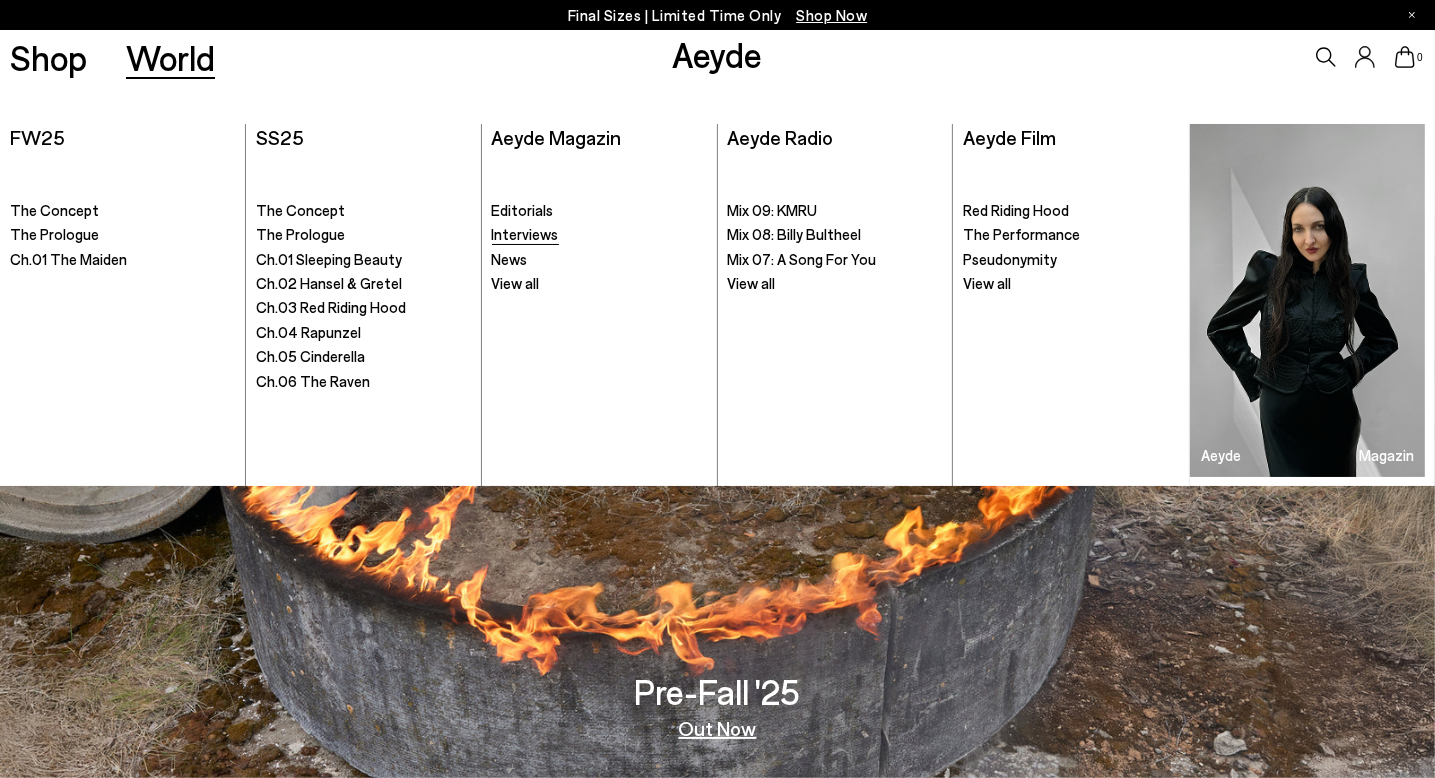 click on "Interviews" at bounding box center [525, 234] 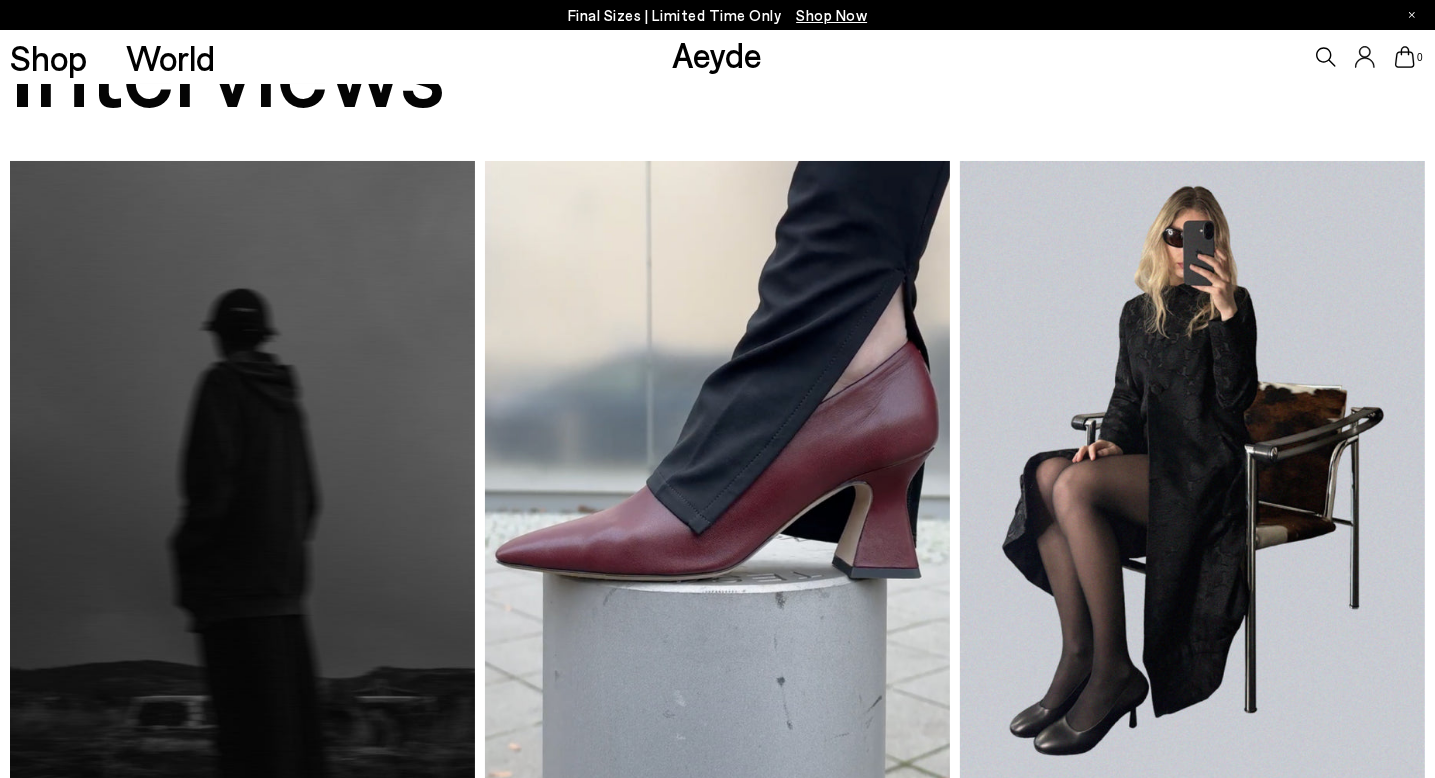 scroll, scrollTop: 0, scrollLeft: 0, axis: both 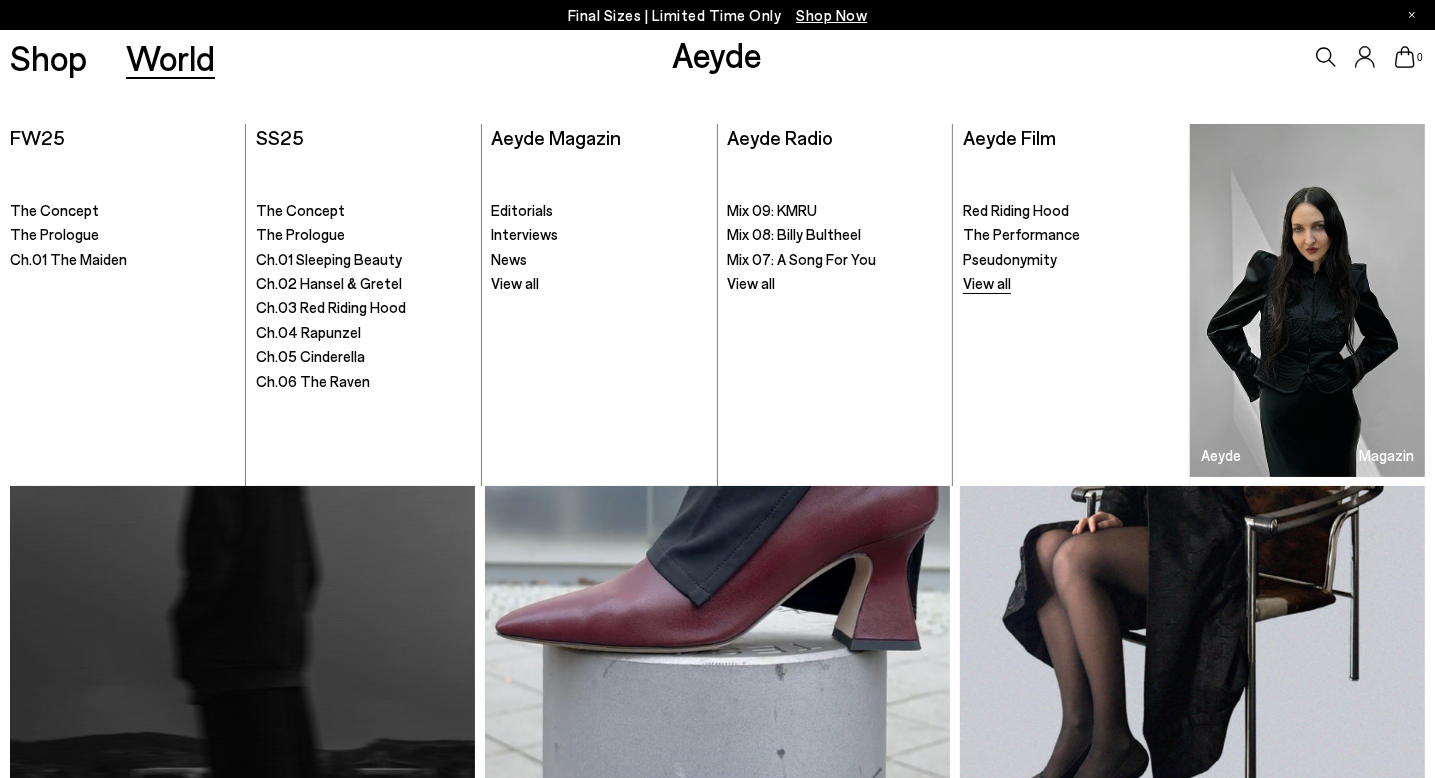 click on "View all" at bounding box center [987, 283] 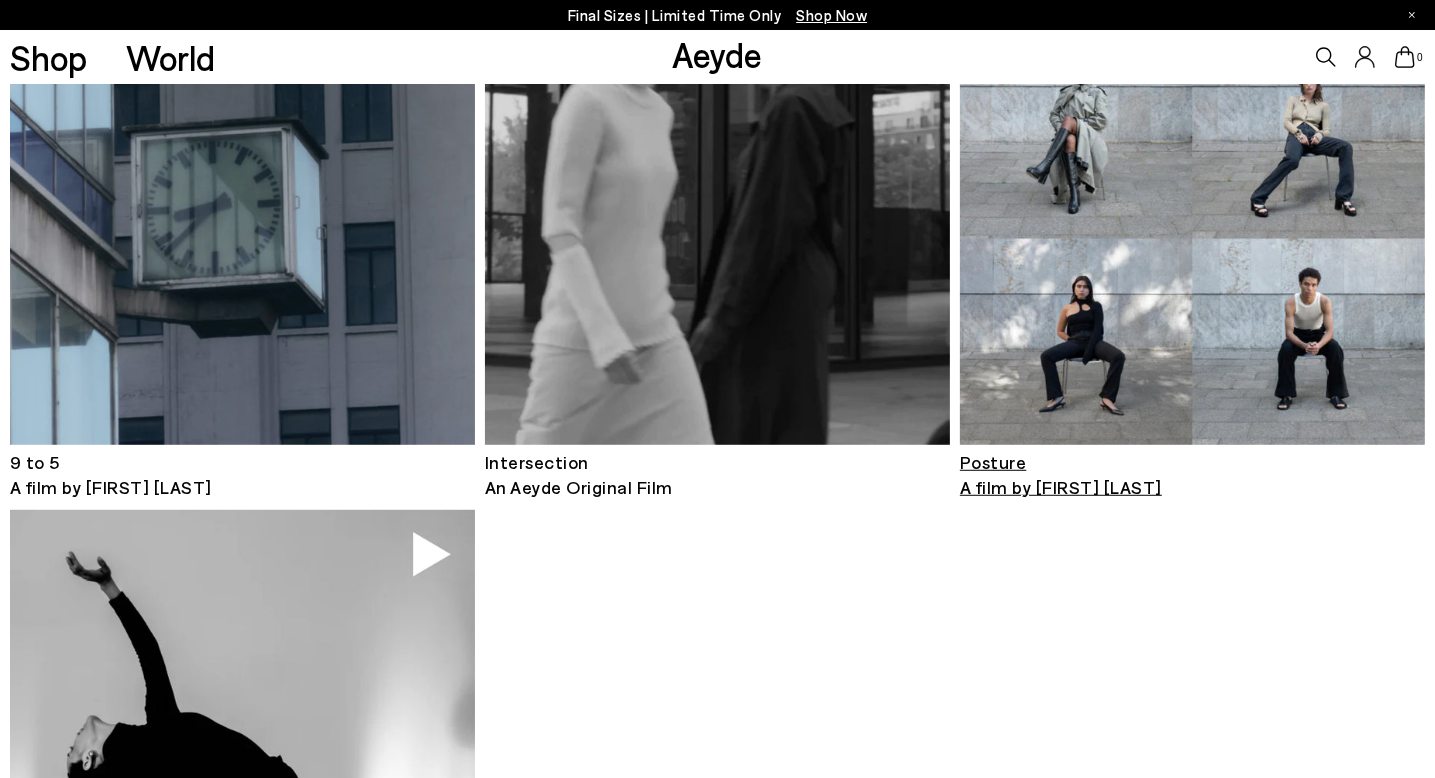 scroll, scrollTop: 900, scrollLeft: 0, axis: vertical 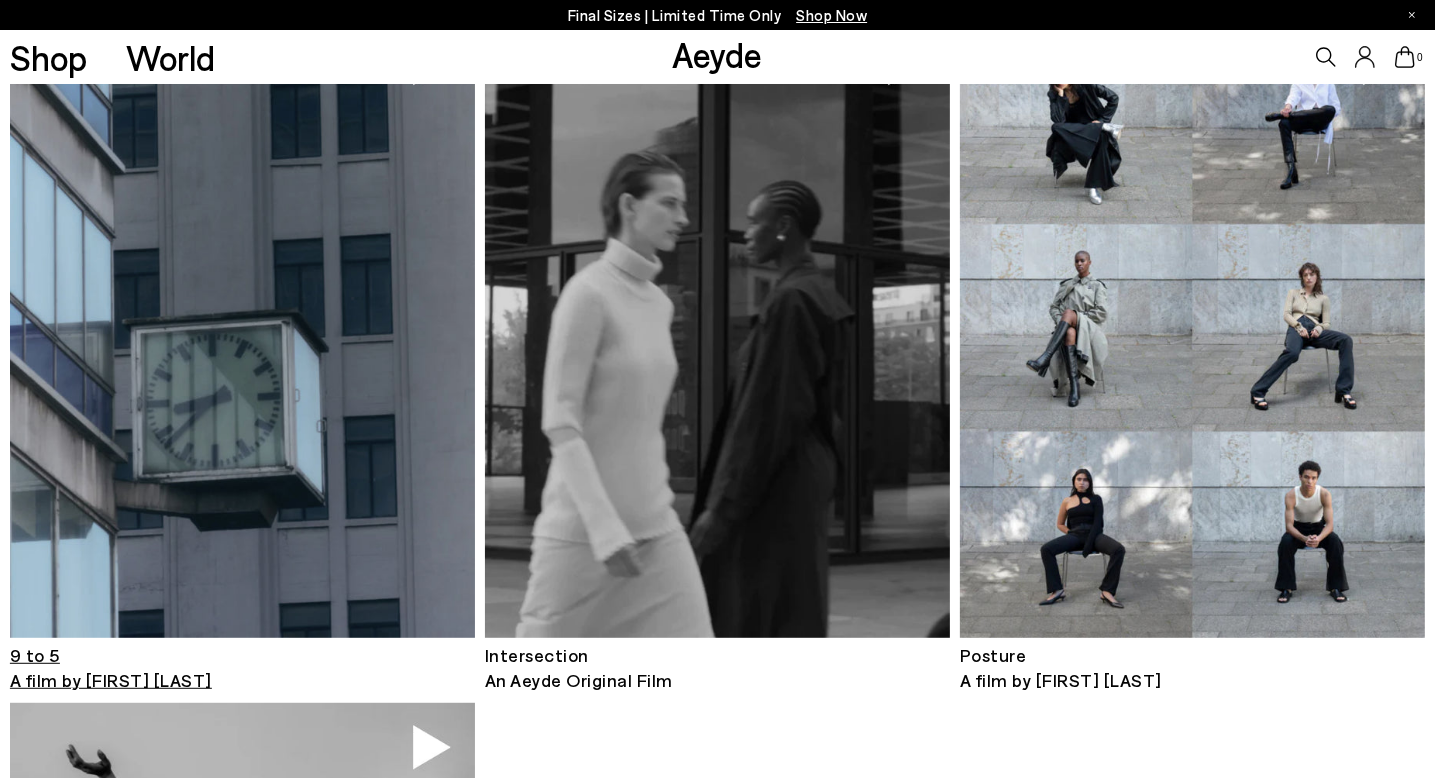 click at bounding box center [242, 328] 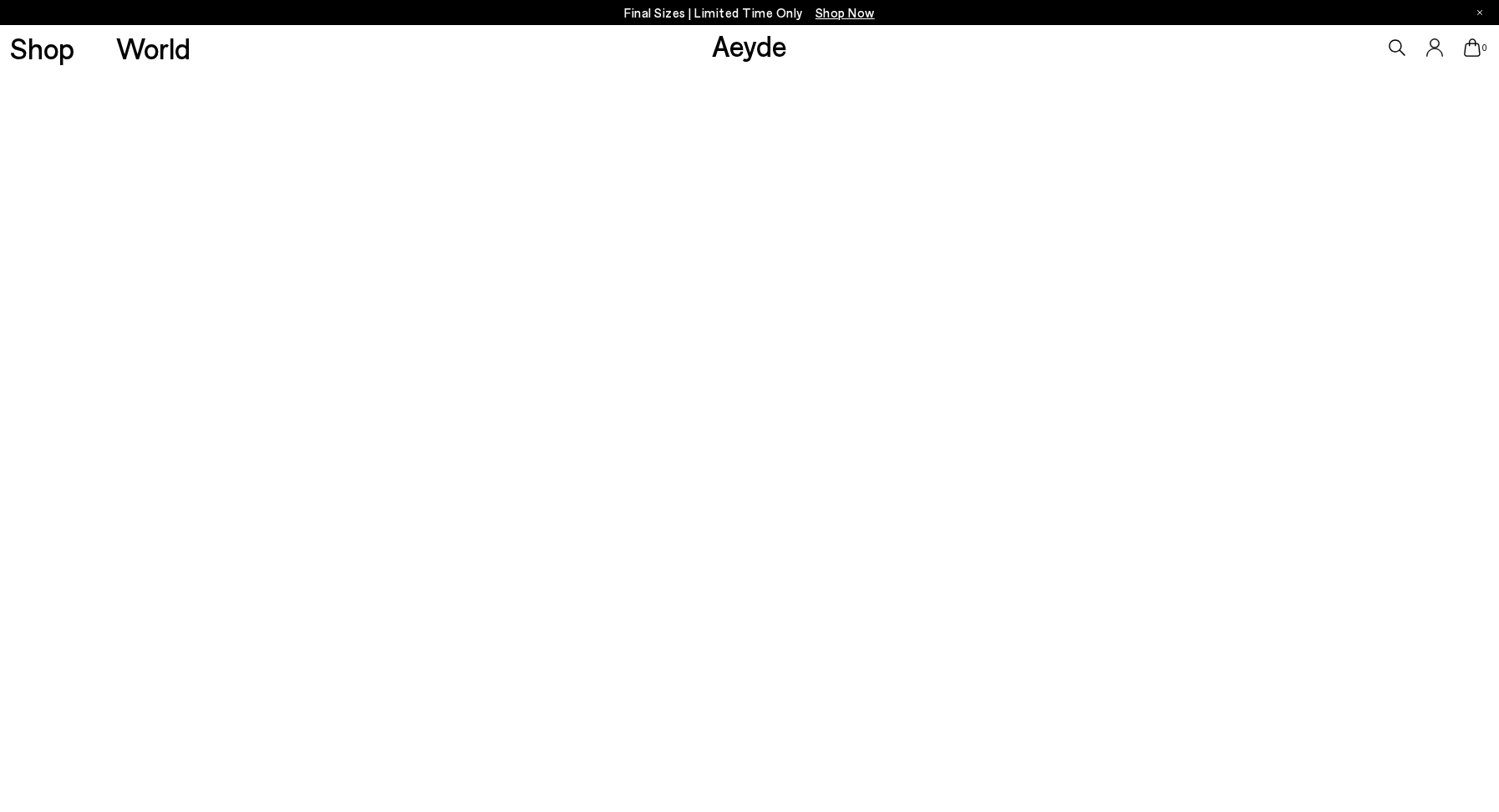 scroll, scrollTop: 0, scrollLeft: 0, axis: both 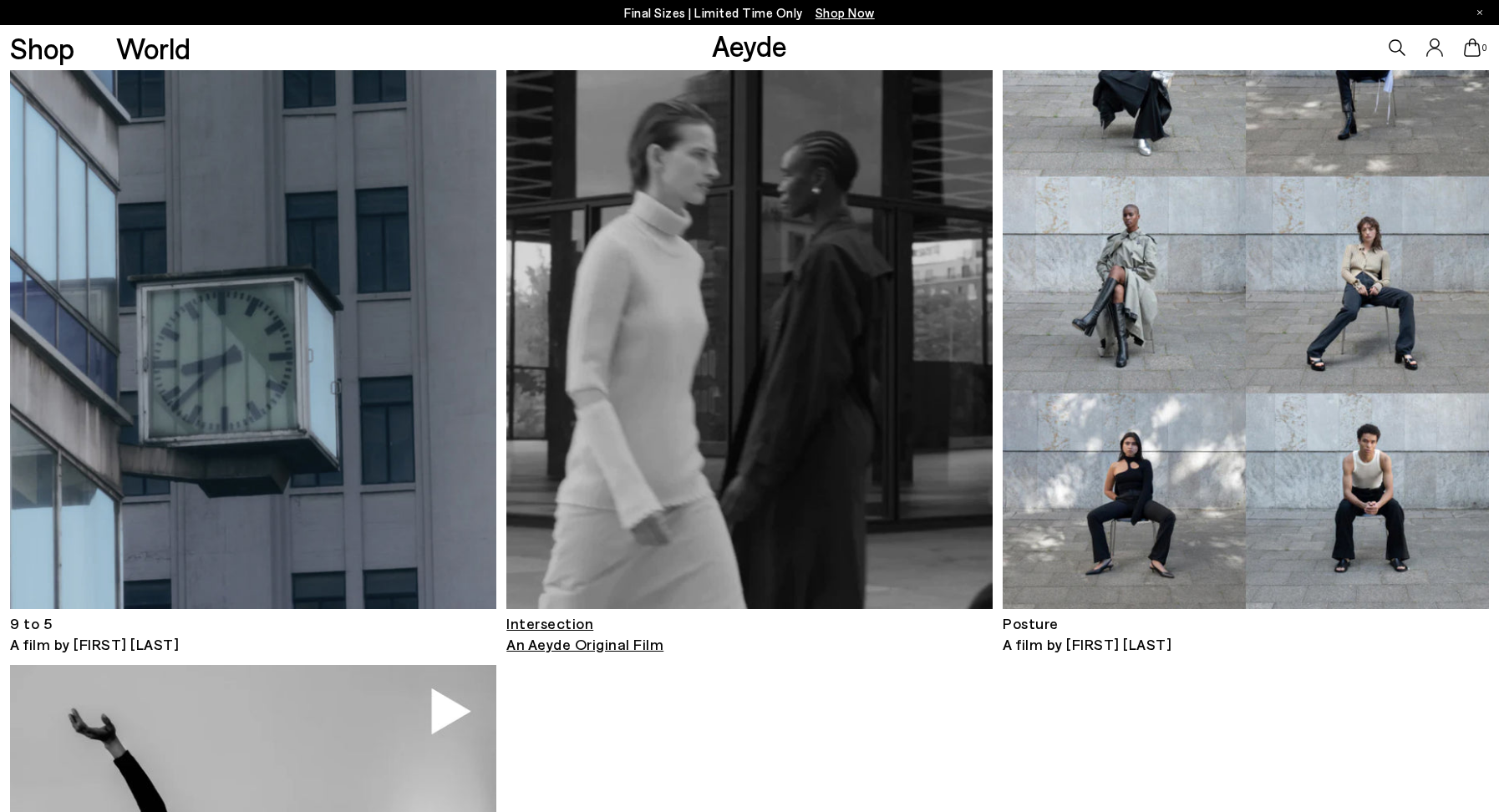click at bounding box center (750, 284) 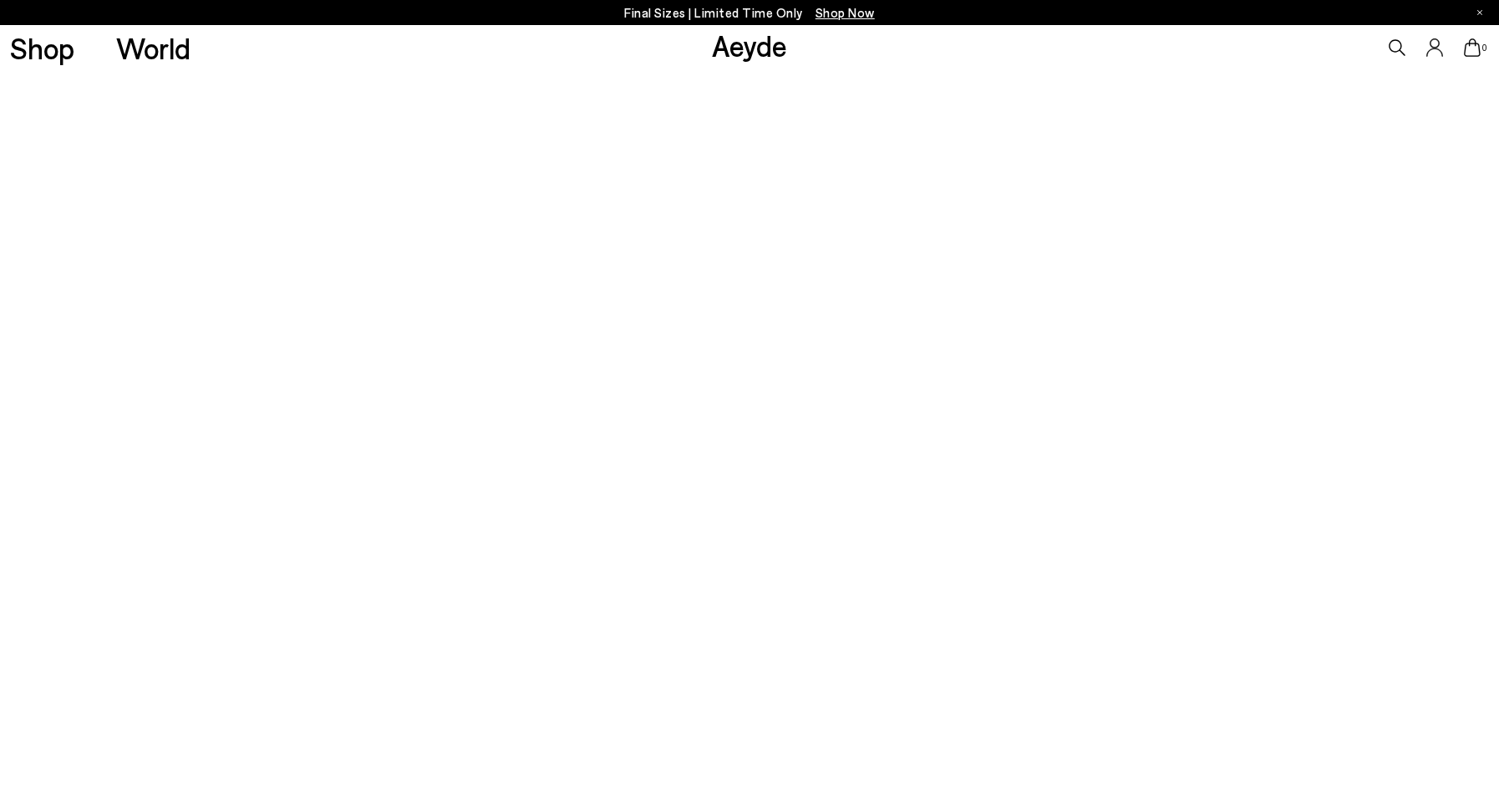 scroll, scrollTop: 209, scrollLeft: 0, axis: vertical 